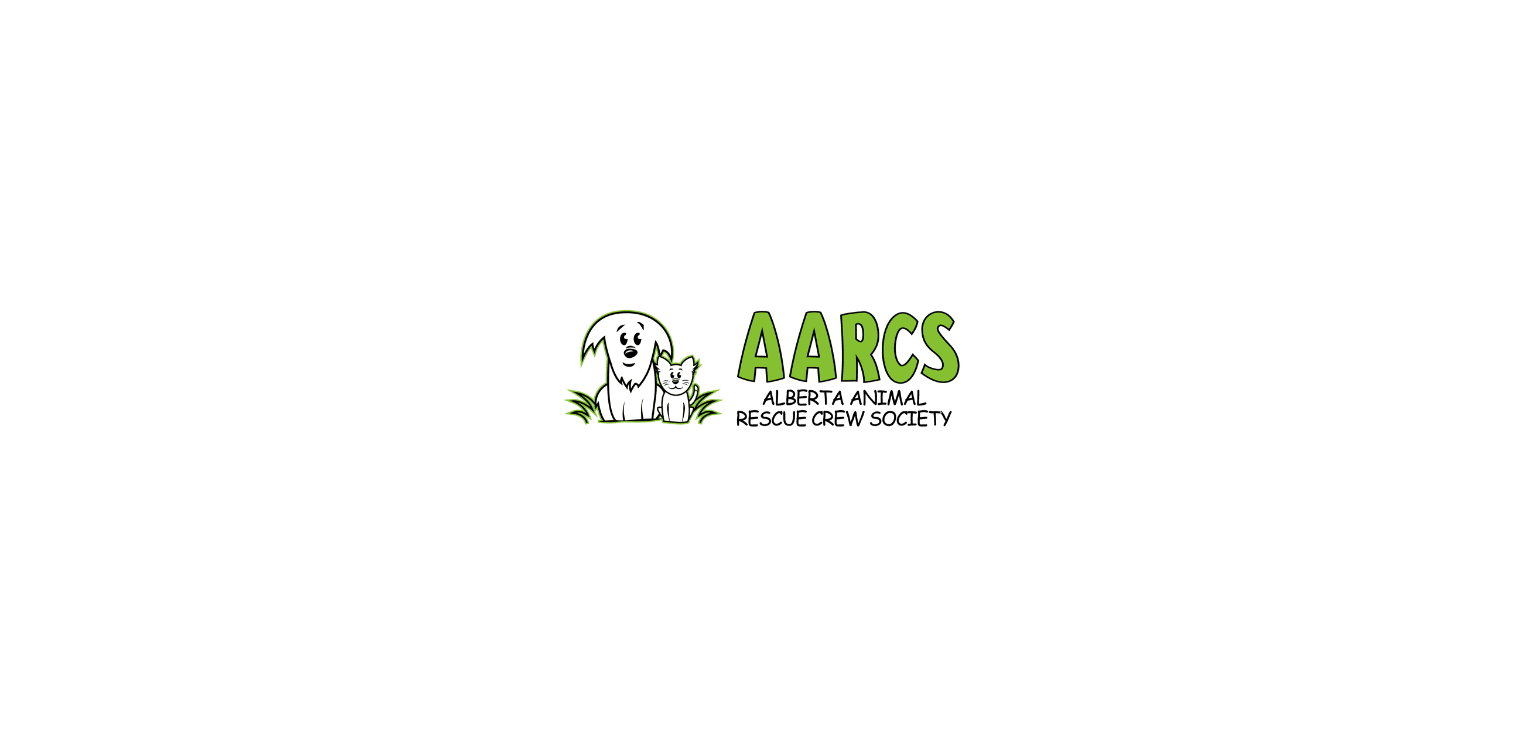scroll, scrollTop: 0, scrollLeft: 0, axis: both 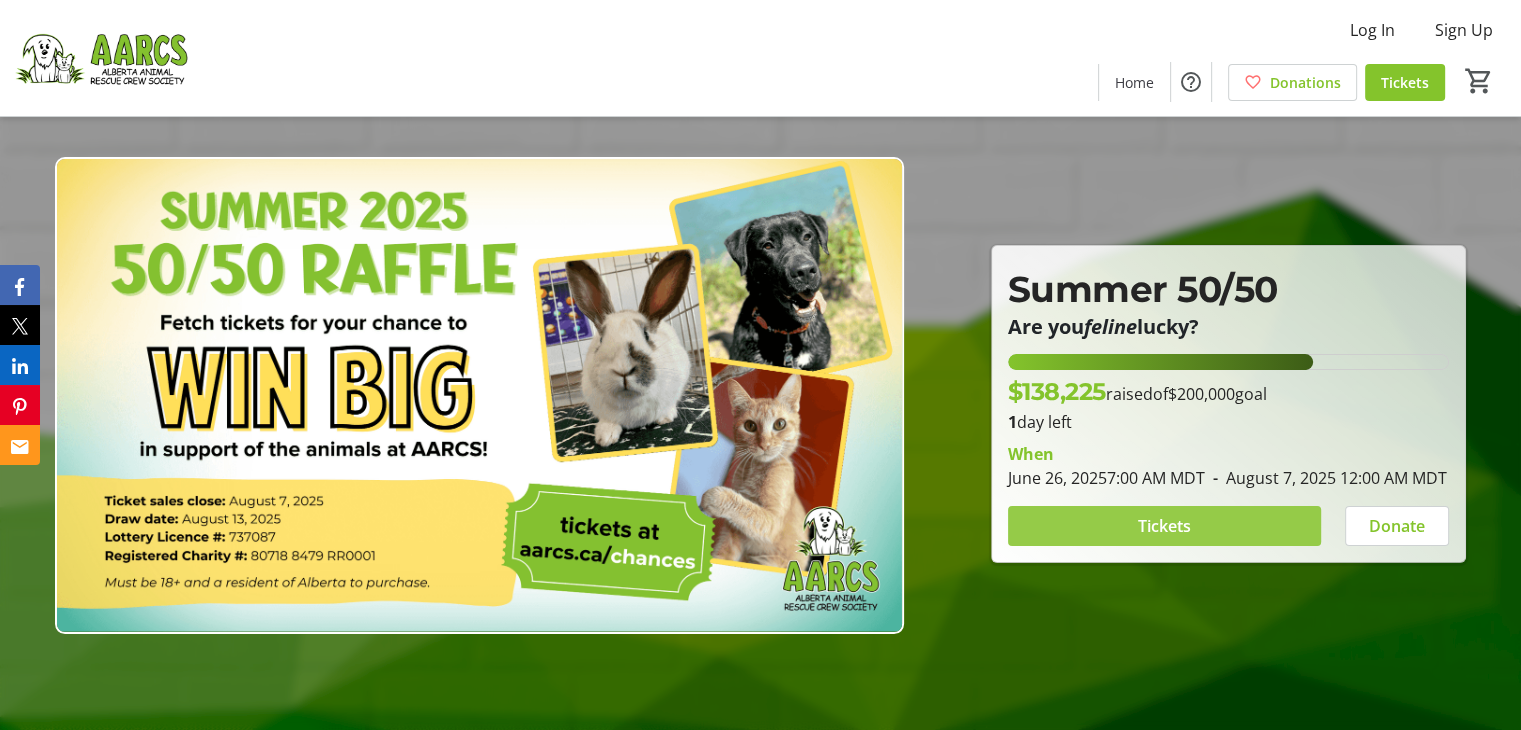 click at bounding box center (1164, 526) 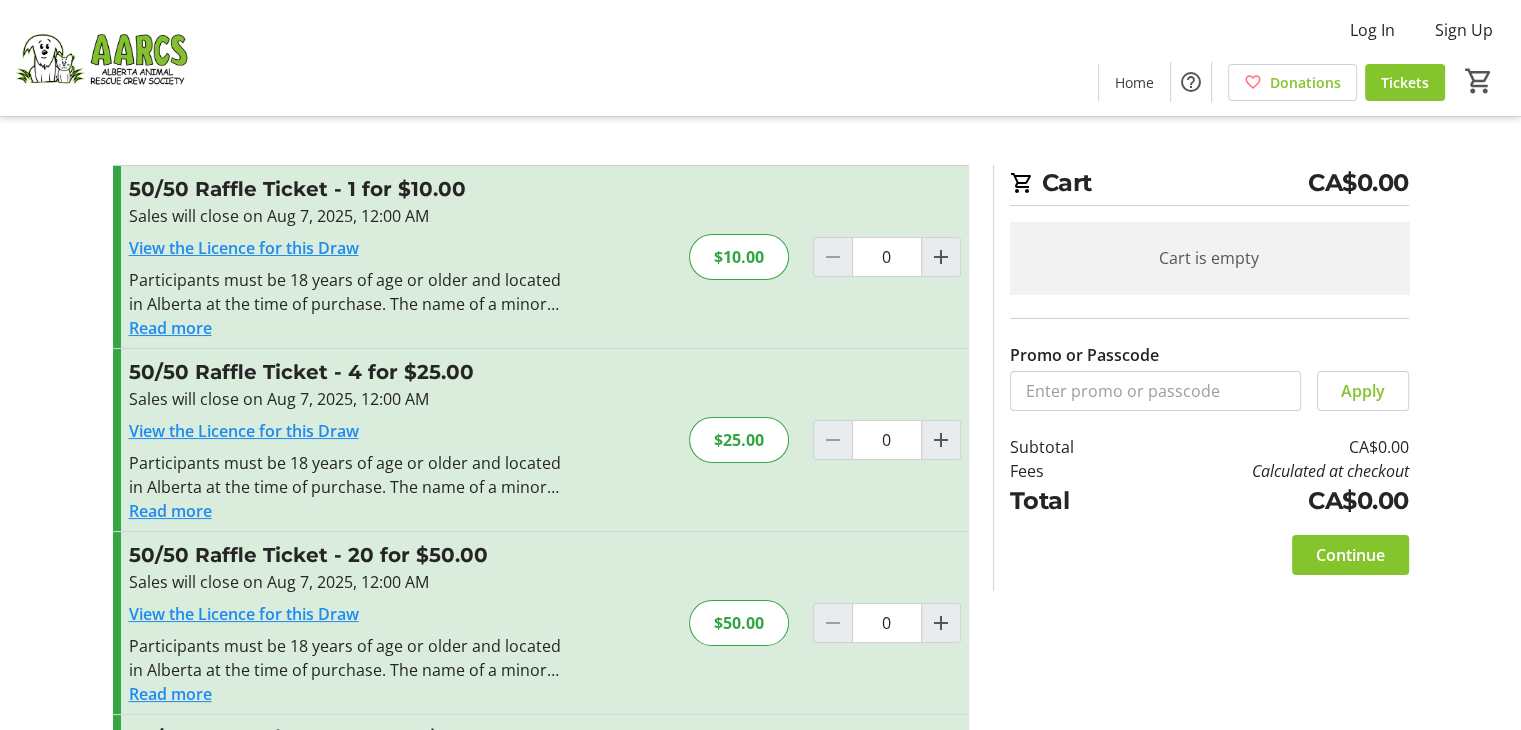 scroll, scrollTop: 0, scrollLeft: 0, axis: both 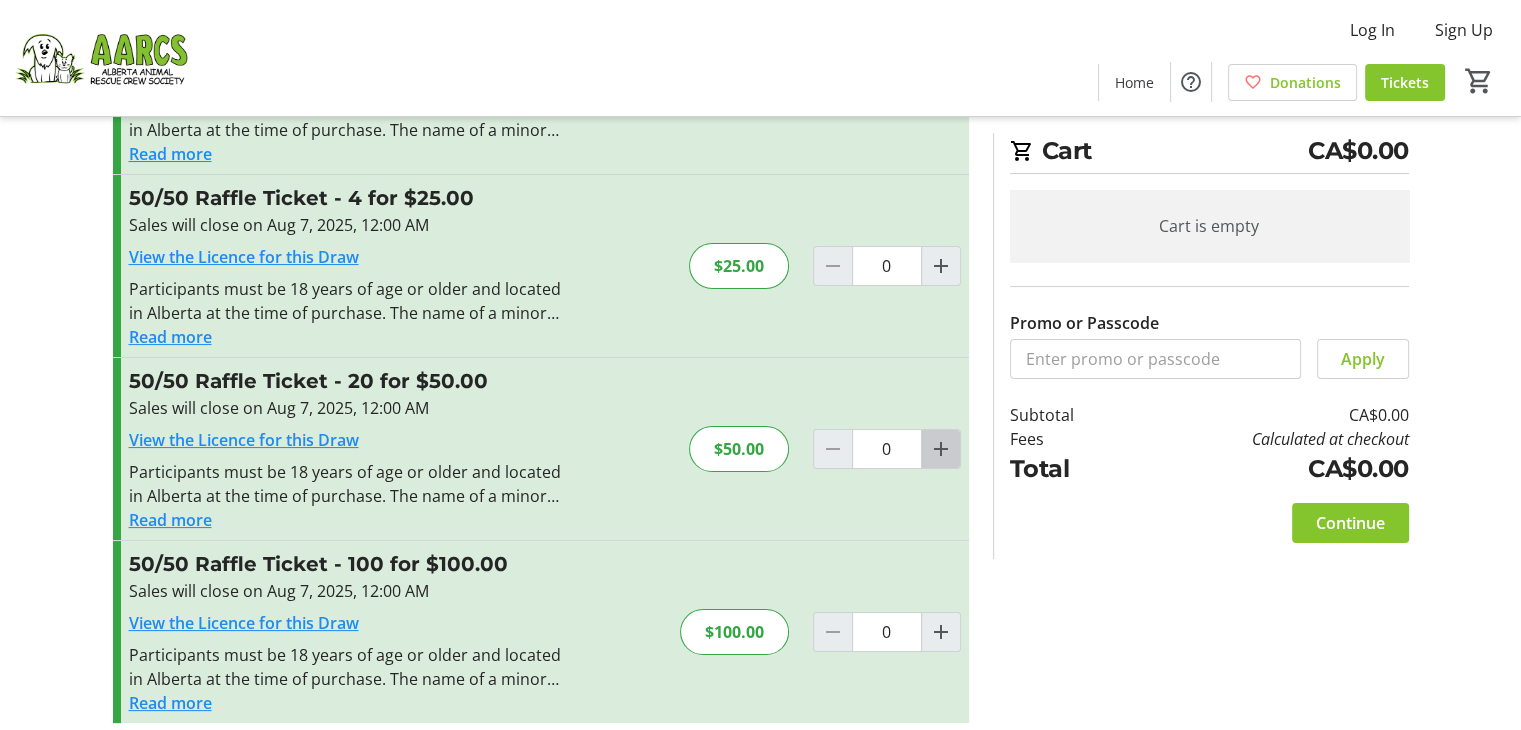 click 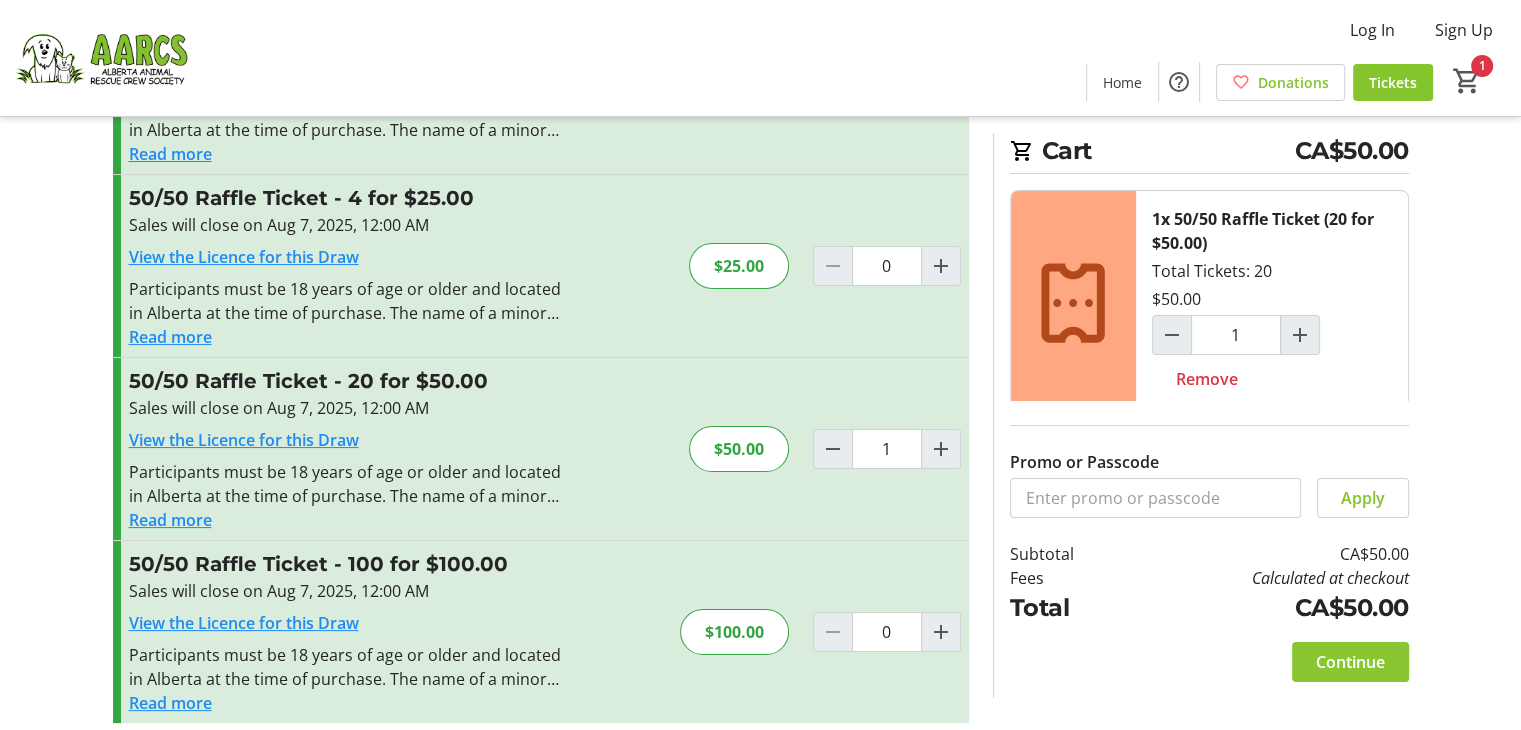 click on "Continue" 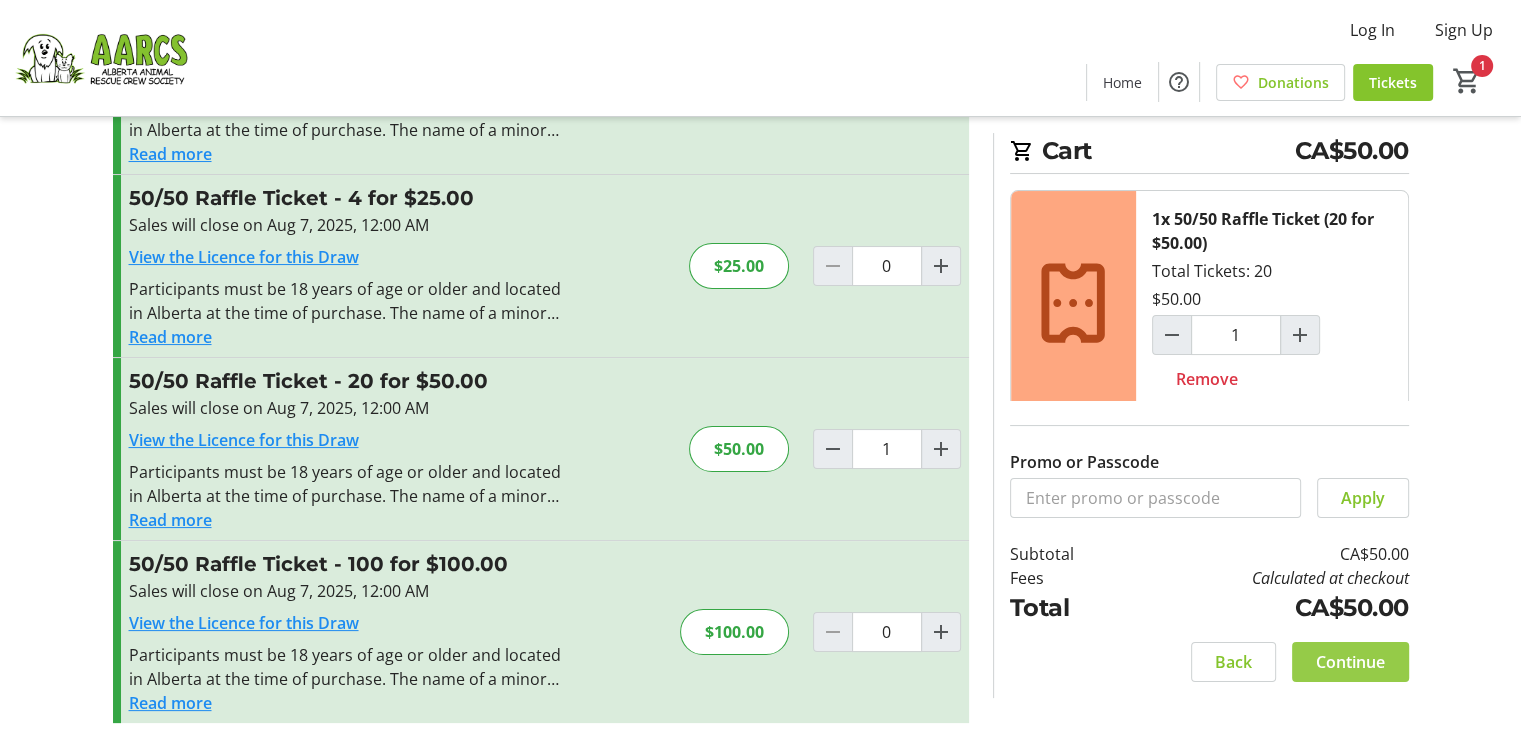 scroll, scrollTop: 0, scrollLeft: 0, axis: both 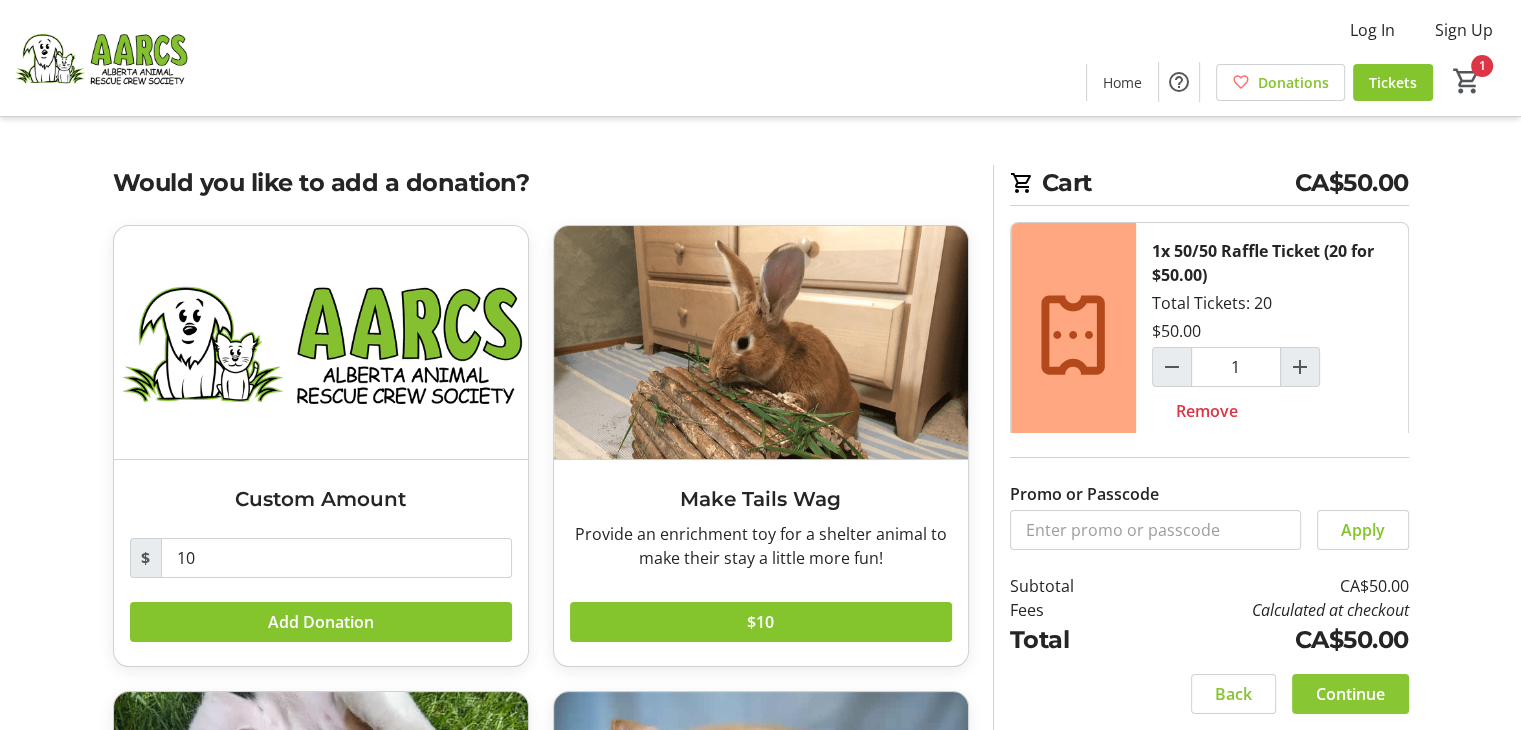 click on "Continue" 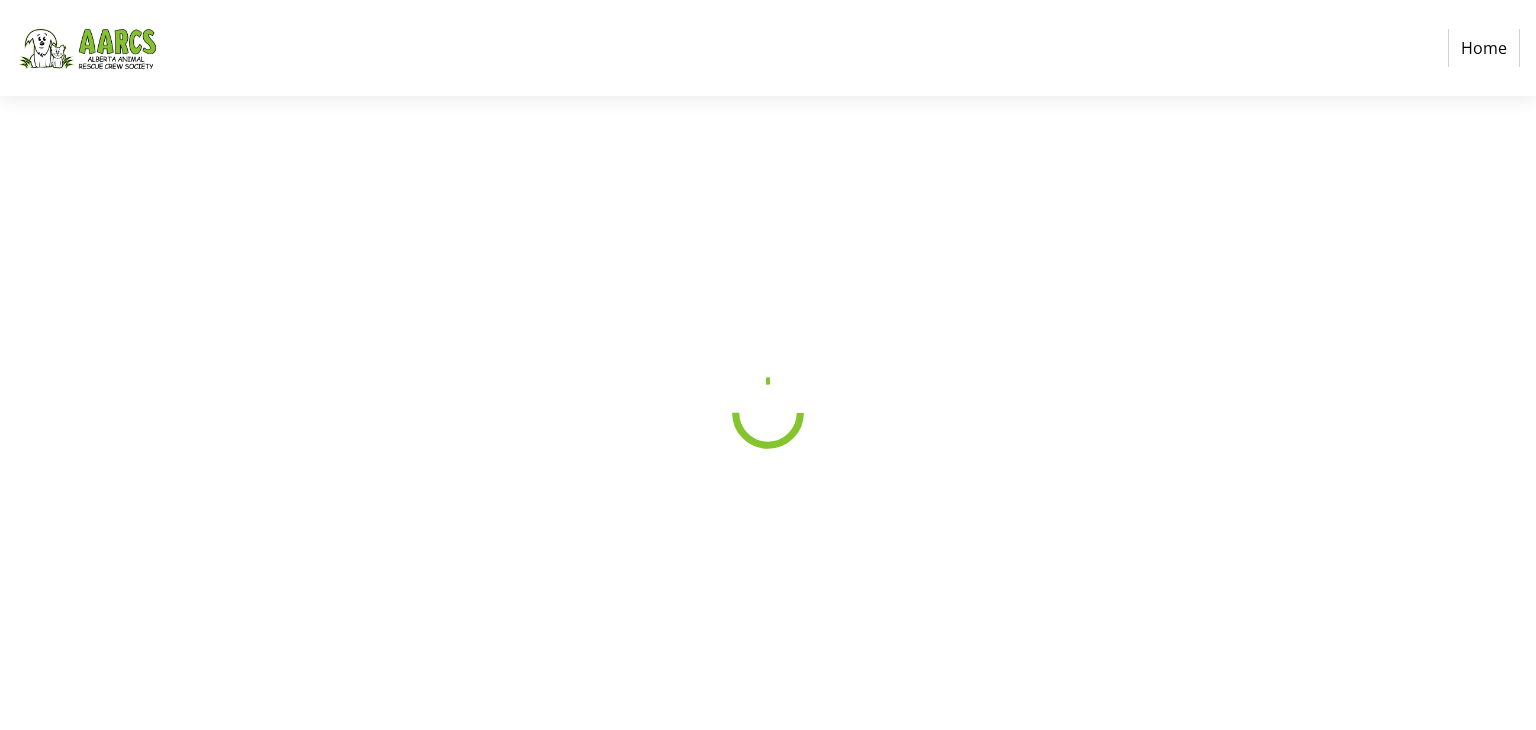 select on "CA" 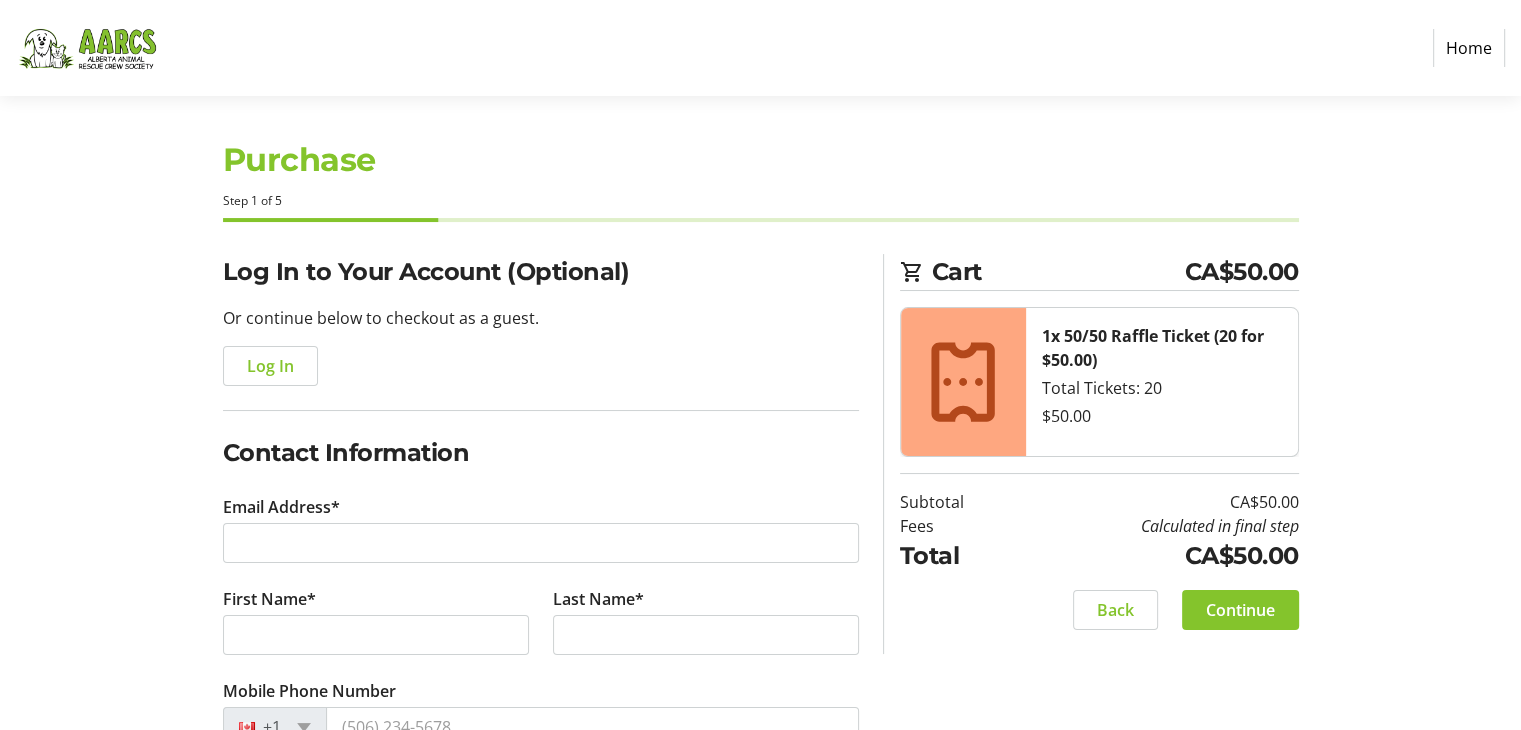 scroll, scrollTop: 10, scrollLeft: 0, axis: vertical 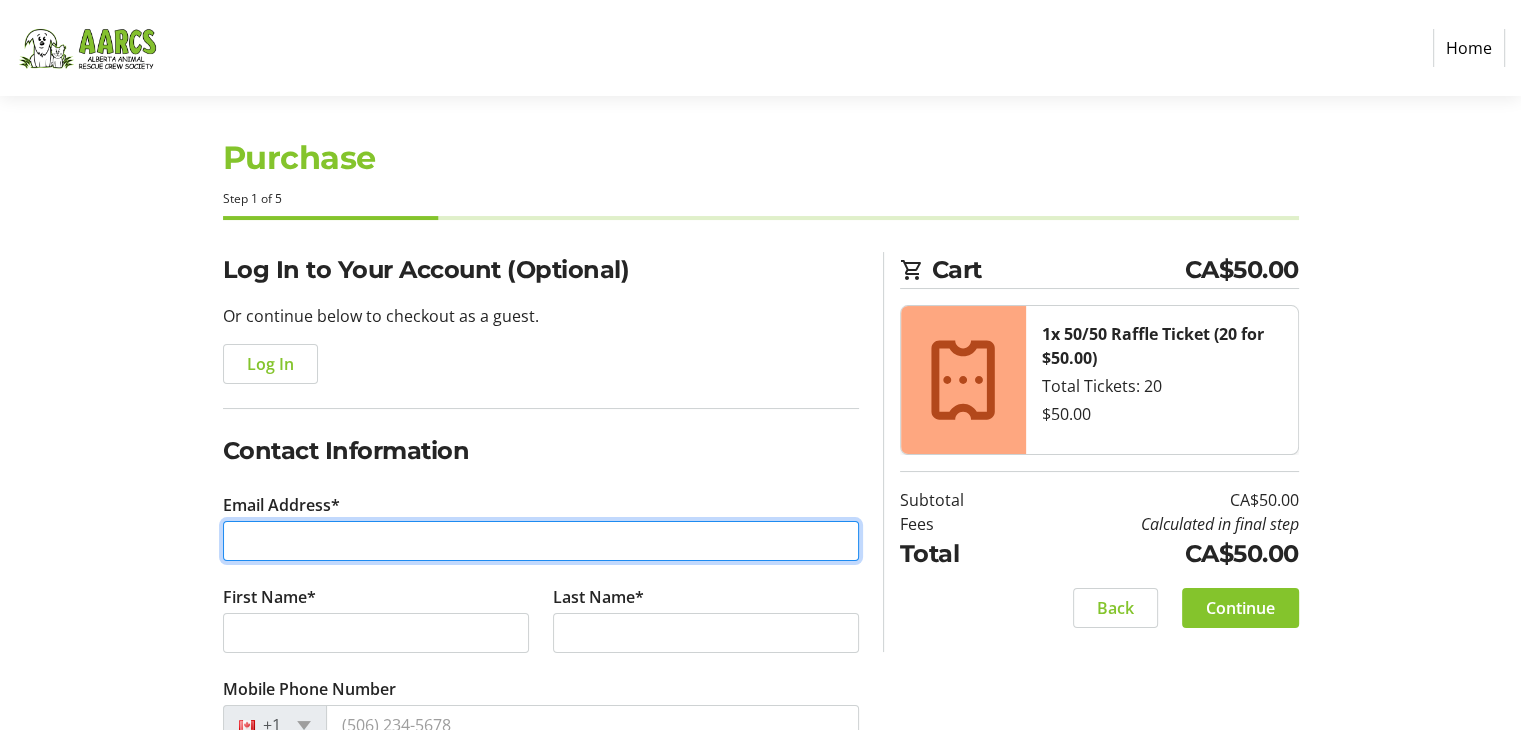 click on "Email Address*" at bounding box center [541, 541] 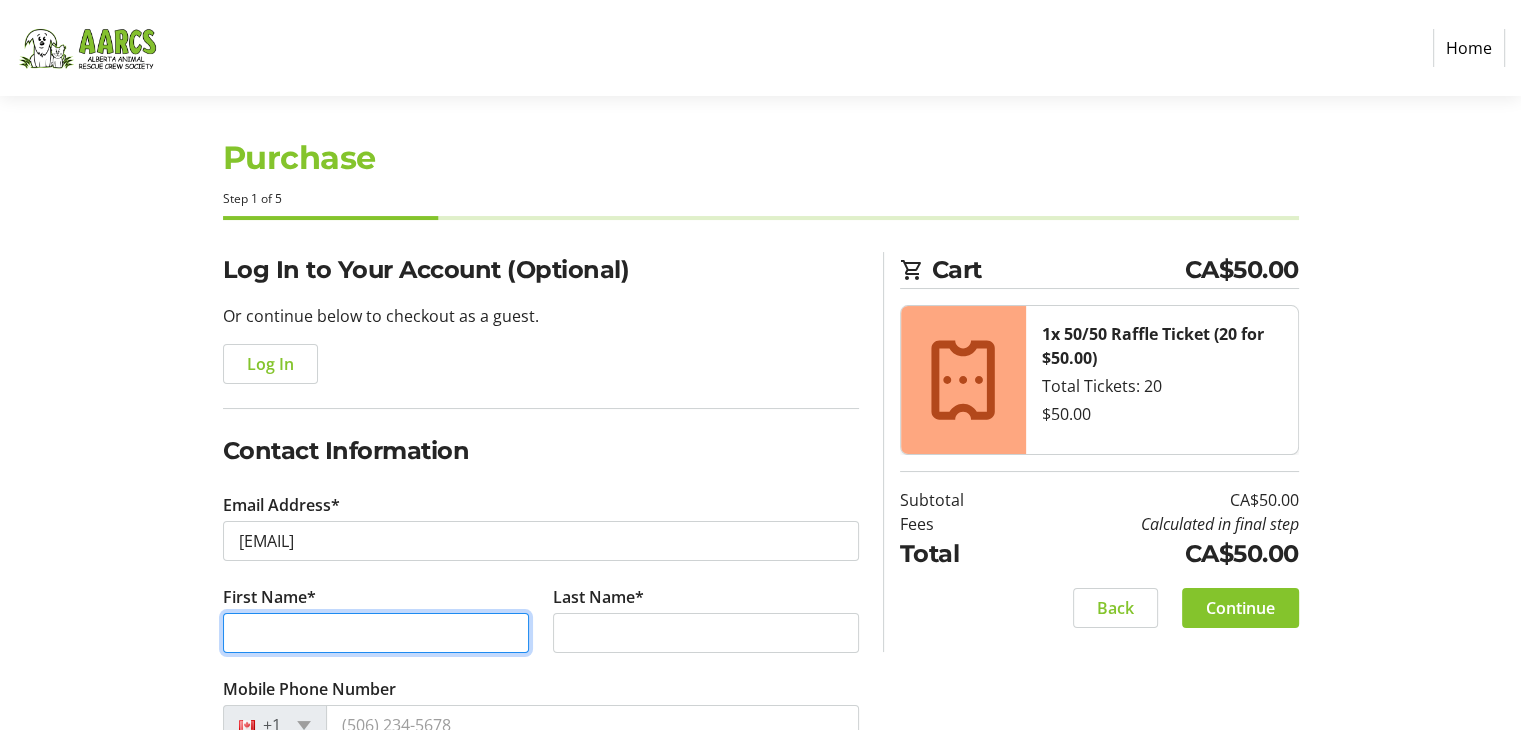 type on "[NAME]" 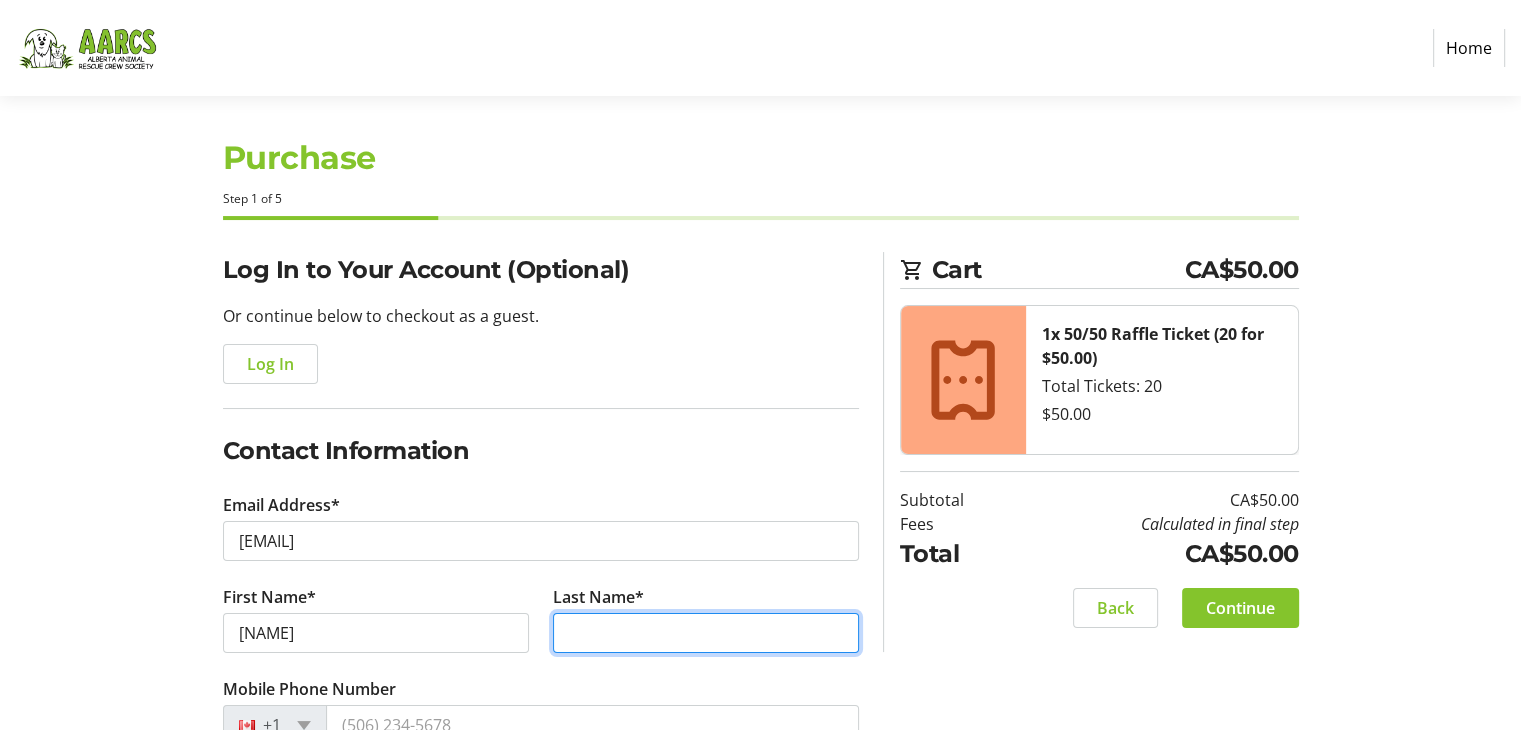 type on "[LAST]" 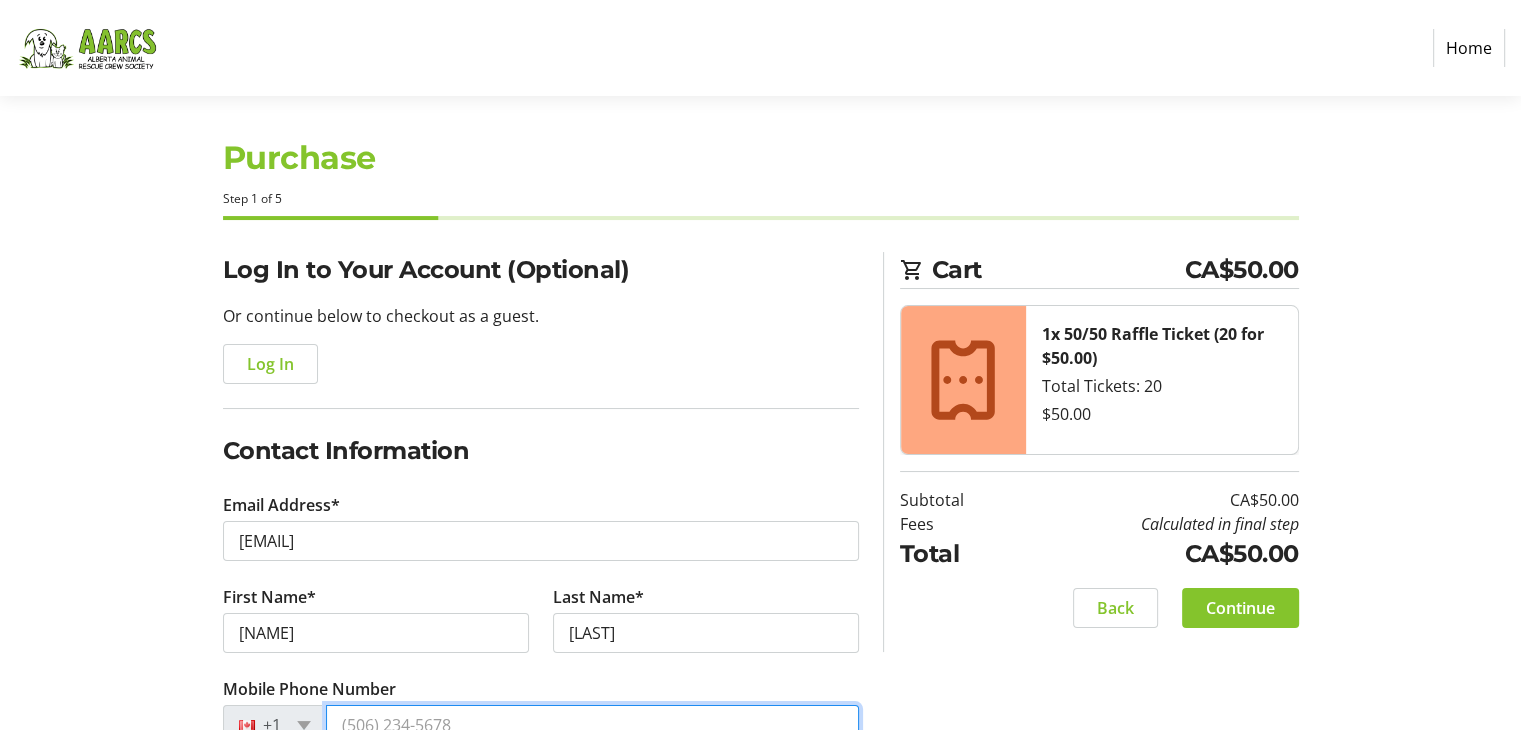 type on "[PHONE]" 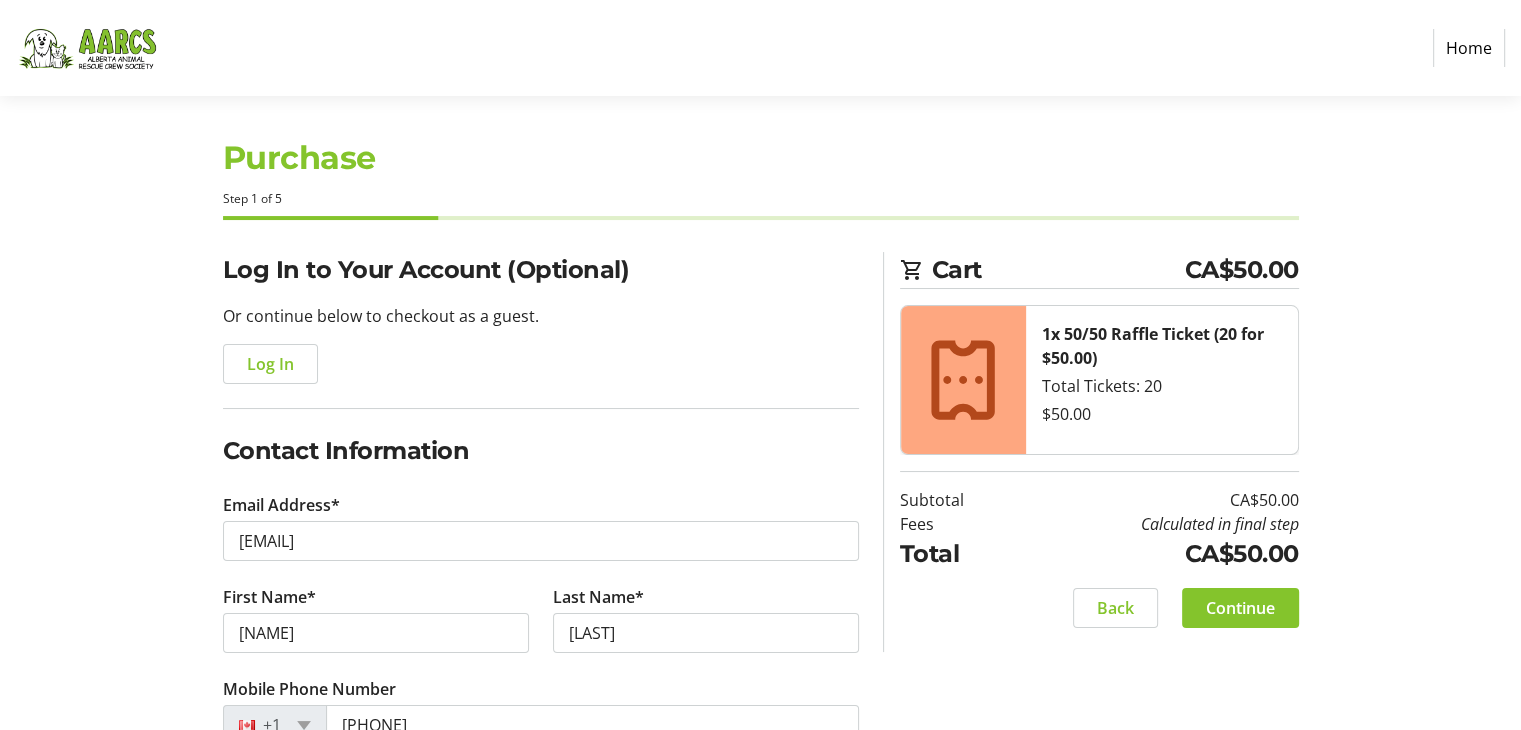 type on "[NUMBER] [STREET] Northwest" 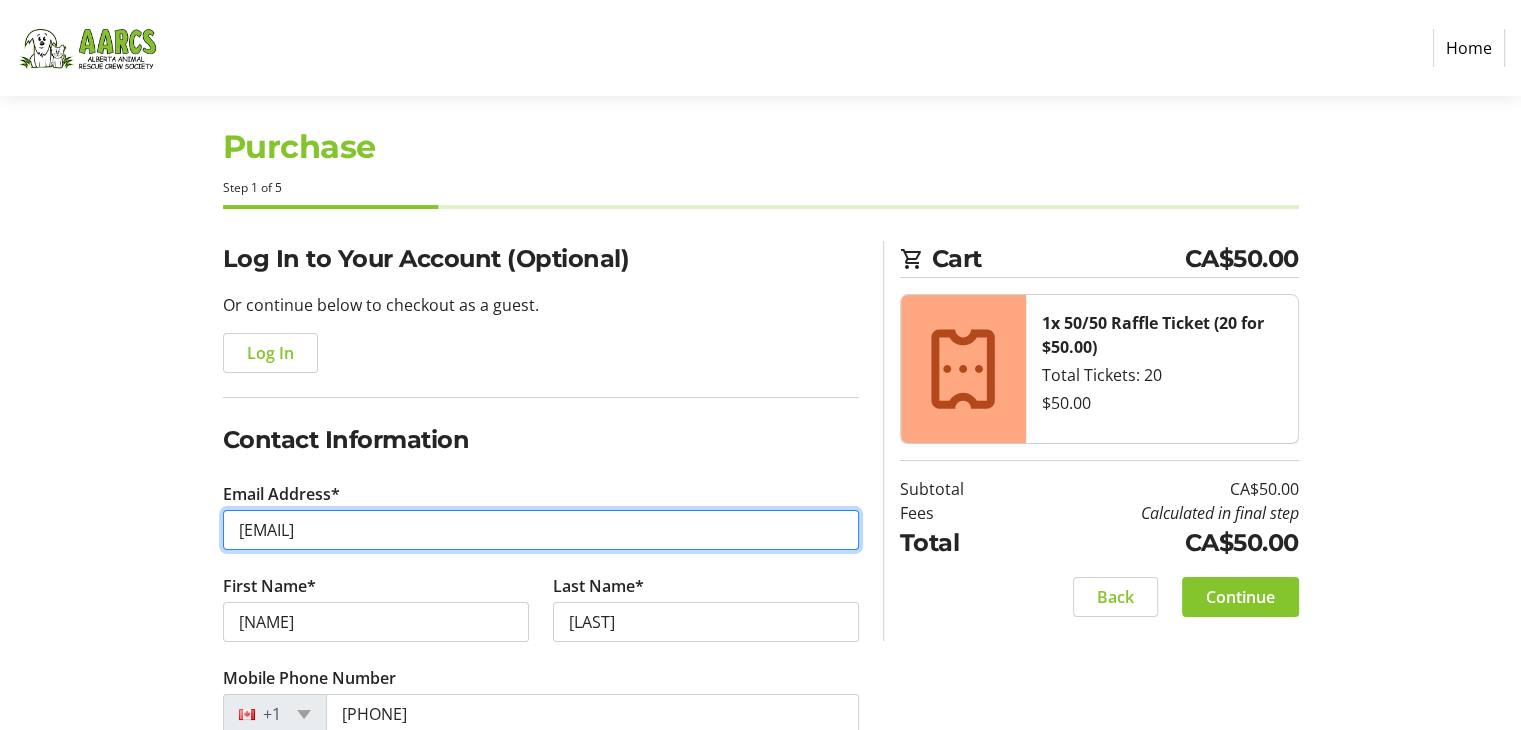 scroll, scrollTop: 23, scrollLeft: 0, axis: vertical 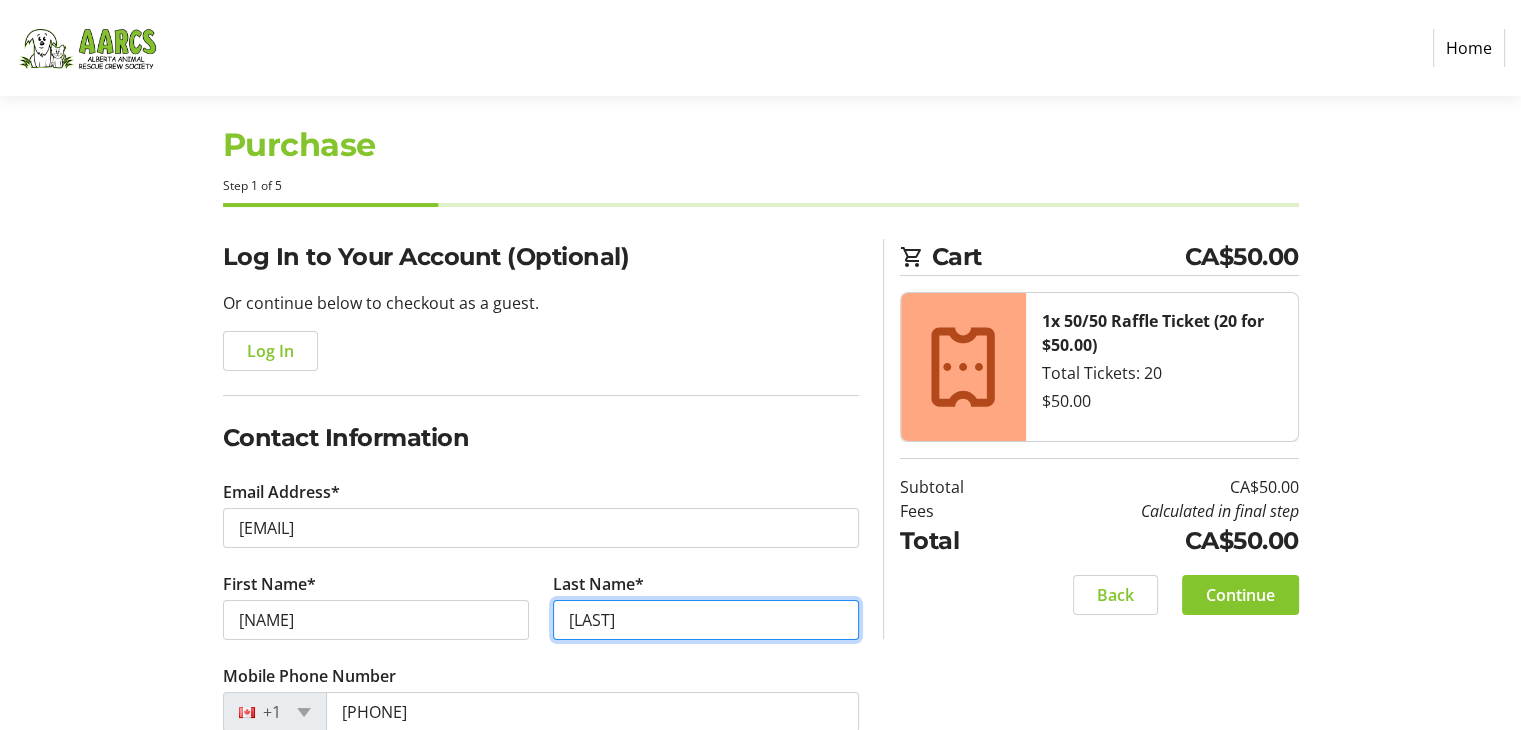 click on "[LAST]" at bounding box center [706, 620] 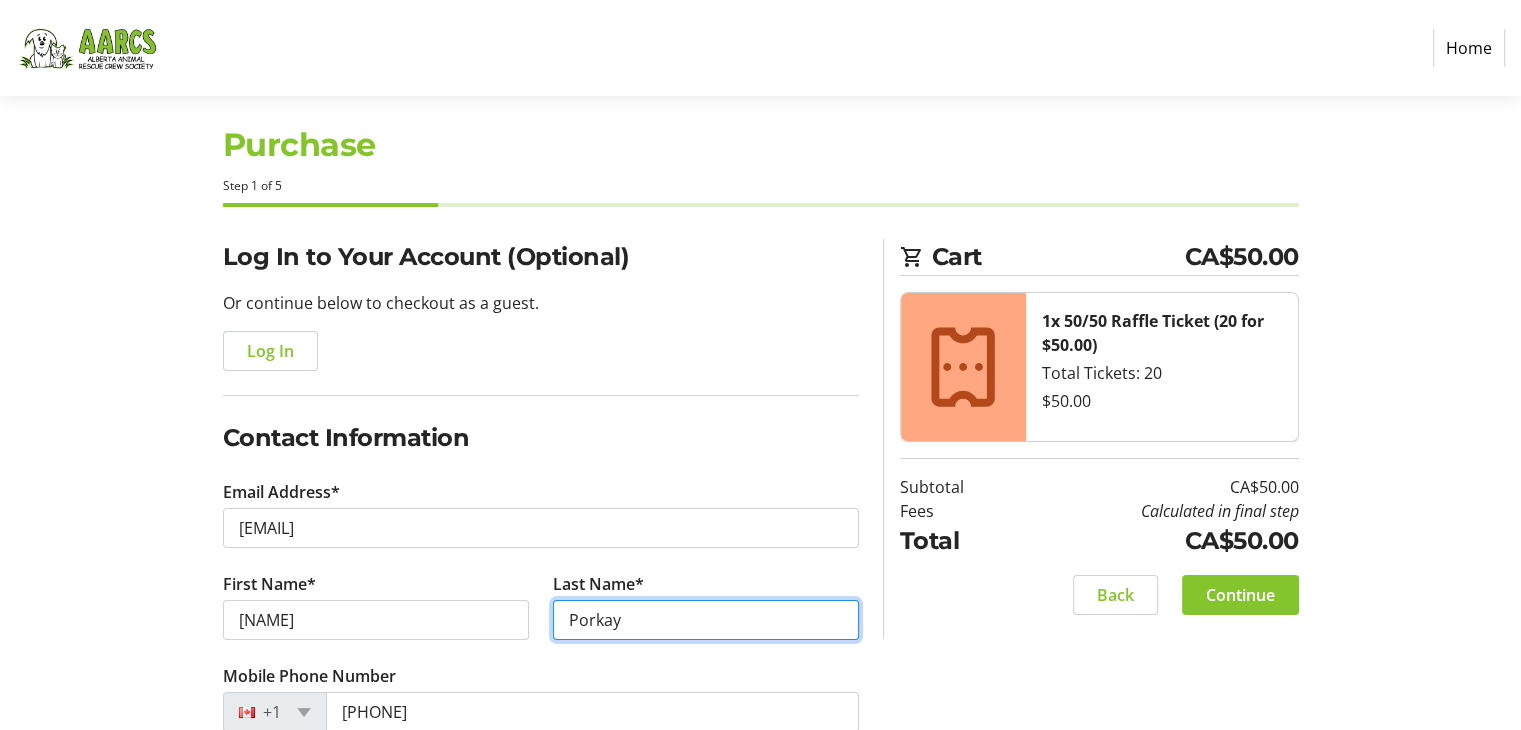 type on "Porkay" 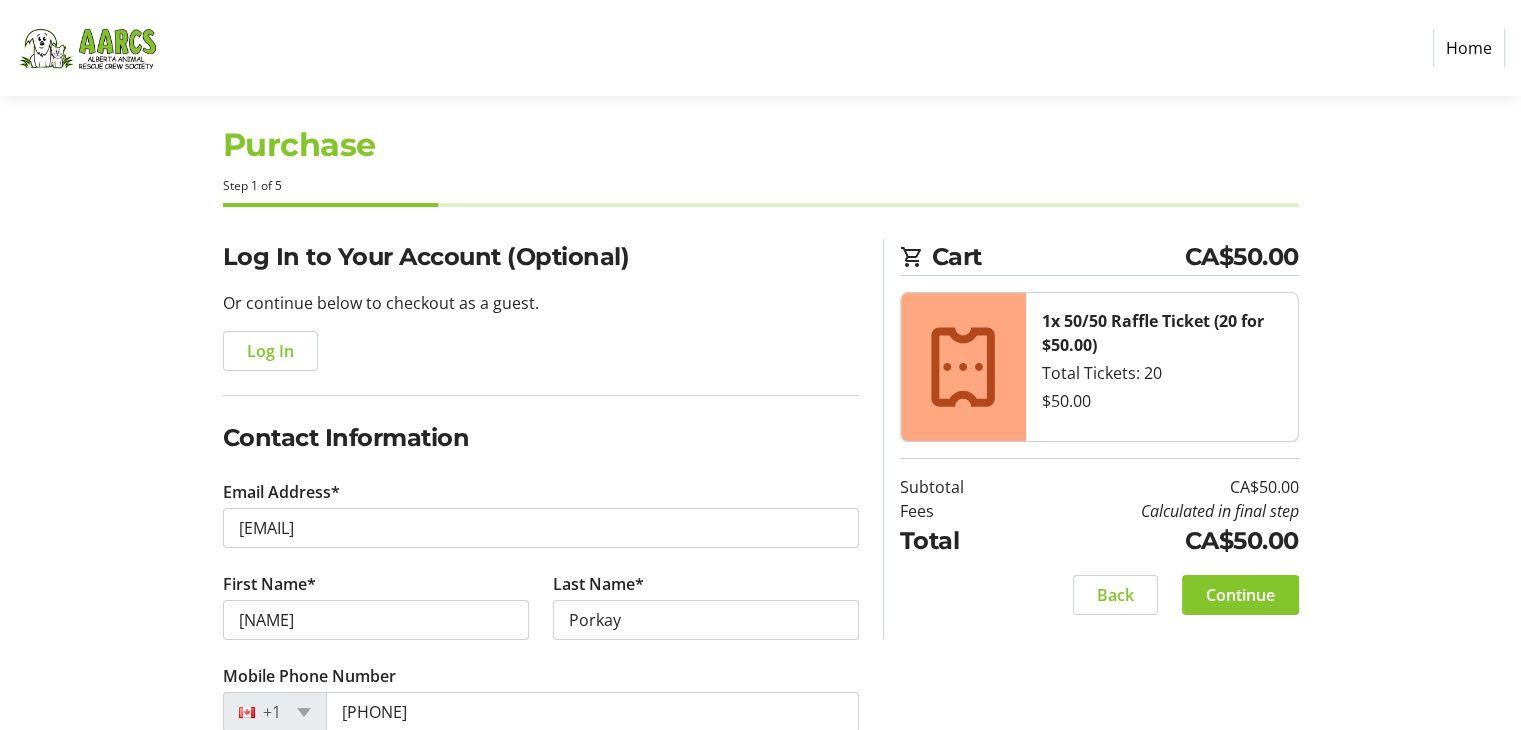 click on "Log In to Your Account (Optional) Or continue below to checkout as a guest.  Log In  Contact Information Email Address* [EMAIL] First Name* [FIRST] Last Name* [LAST]  Mobile Phone Number  [PHONE]  Company  0 / 60 characters Mailing Address  Address Line 1*  [NUMBER] [STREET]  Address Line 2   City*  [CITY]  State/Province*  State or Province  State or Province   Alberta   British Columbia   Manitoba   New Brunswick   Newfoundland and Labrador   Nova Scotia   Ontario   Prince Edward Island   Quebec   Saskatchewan   Northwest Territories   Nunavut   Yukon   Zip Code/Postal Code*  [POSTAL_CODE]  Country*  Country Country  Afghanistan   Åland Islands   Albania   Algeria   American Samoa   Andorra   Angola   Anguilla   Antarctica   Antigua and Barbuda   Argentina   Armenia   Aruba   Australia   Austria   Azerbaijan   The Bahamas   Bahrain   Bangladesh   Barbados   Belarus   Belgium   Belize   Benin   Bermuda   Bhutan   Bolivia   Bonaire   Bosnia and Herzegovina   Botswana   Brazil" 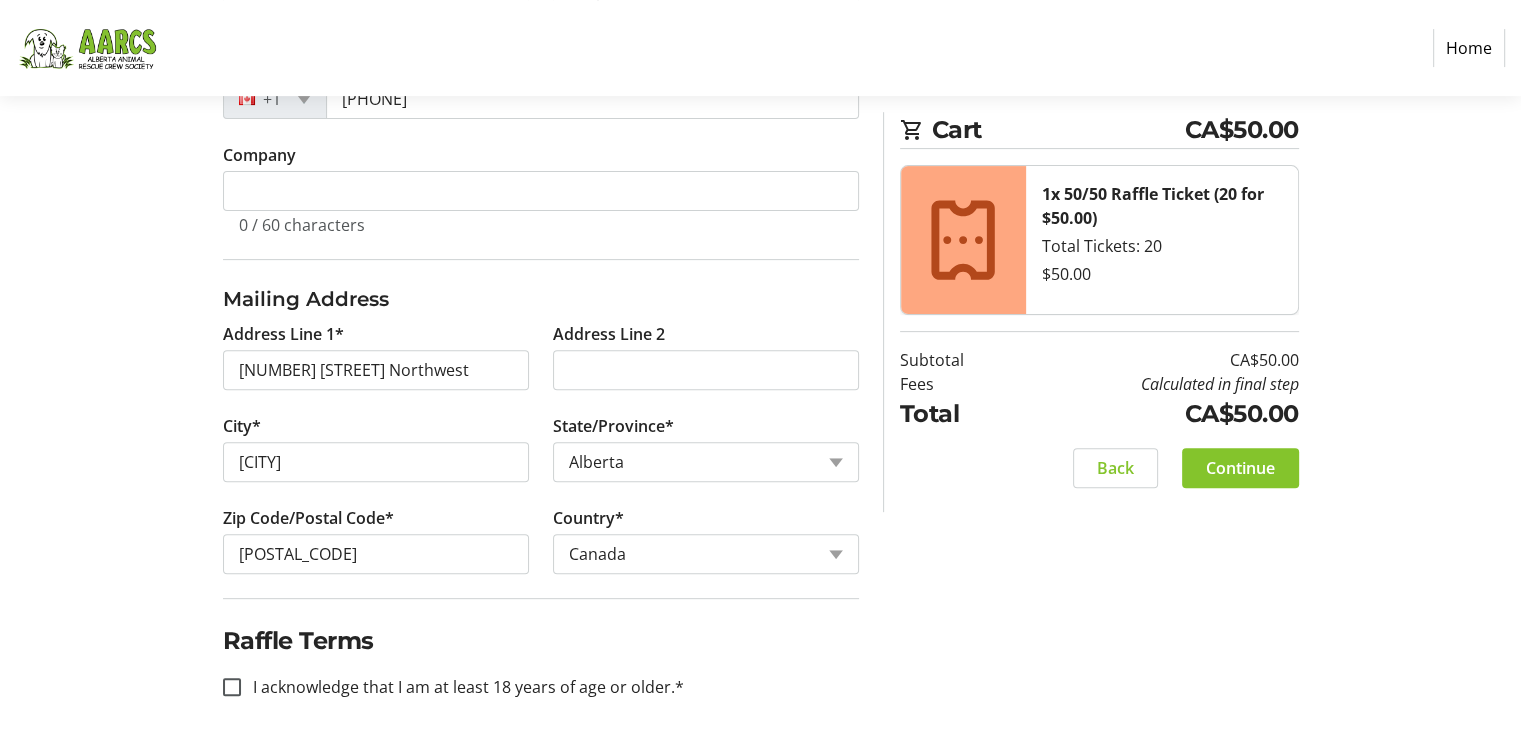 scroll, scrollTop: 650, scrollLeft: 0, axis: vertical 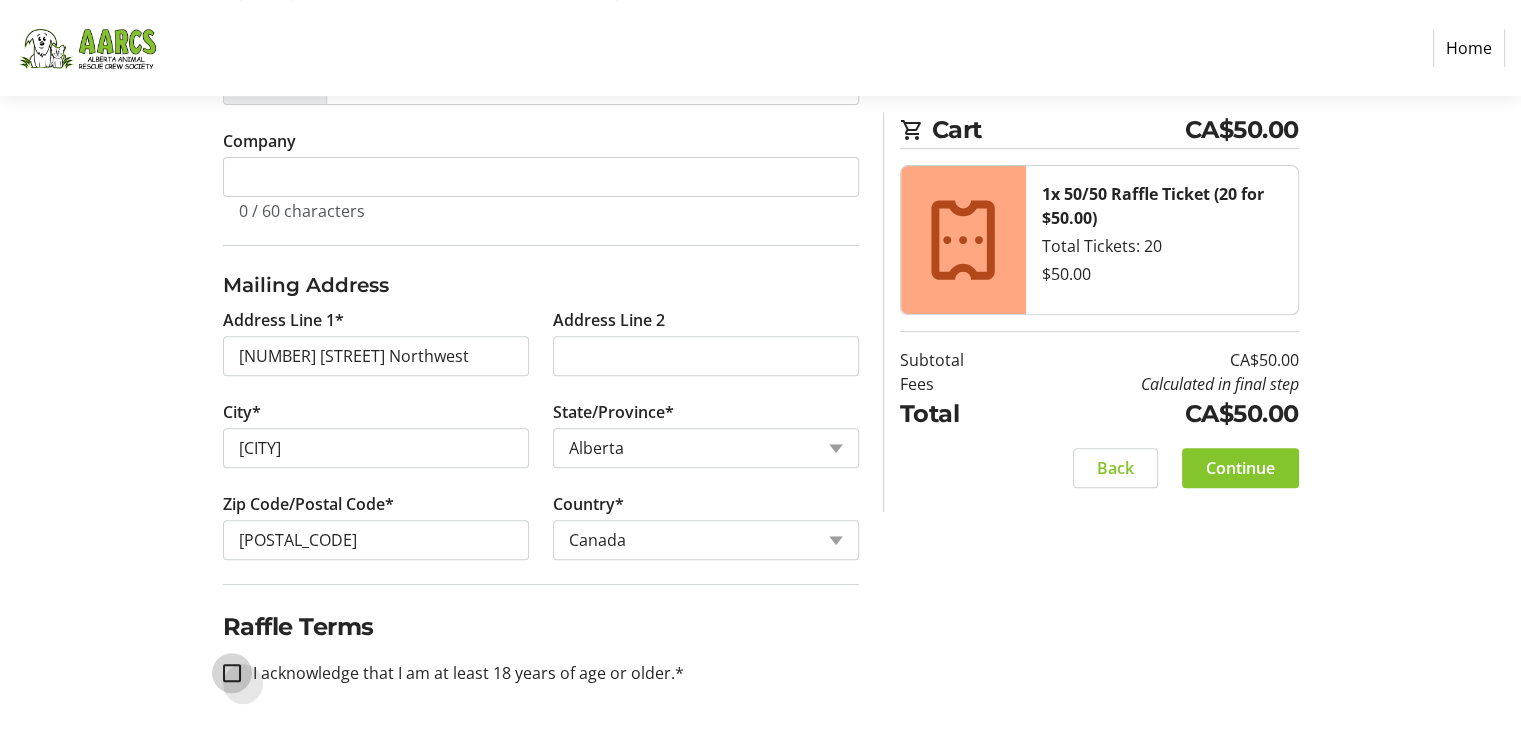click on "I acknowledge that I am at least 18 years of age or older.*" at bounding box center (232, 673) 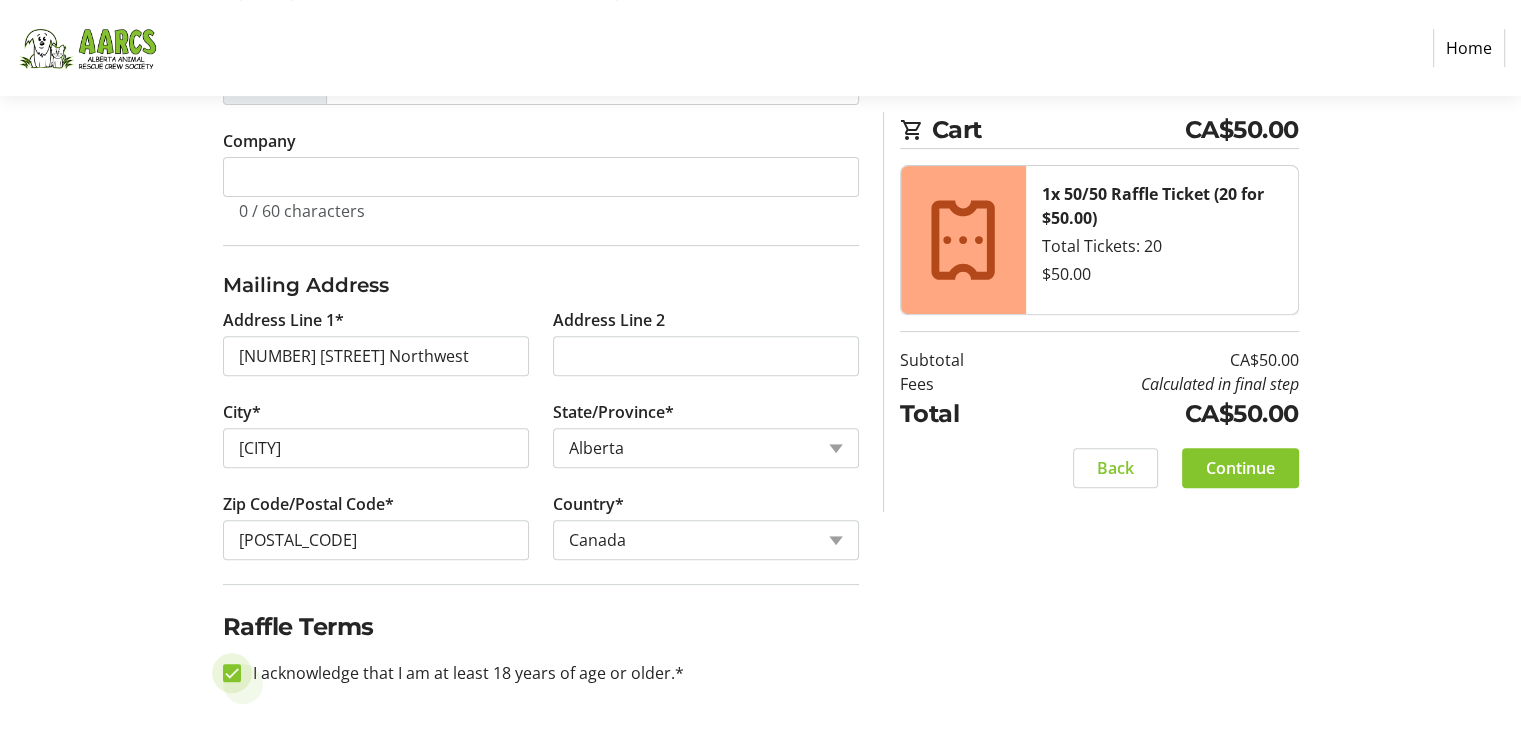 checkbox on "true" 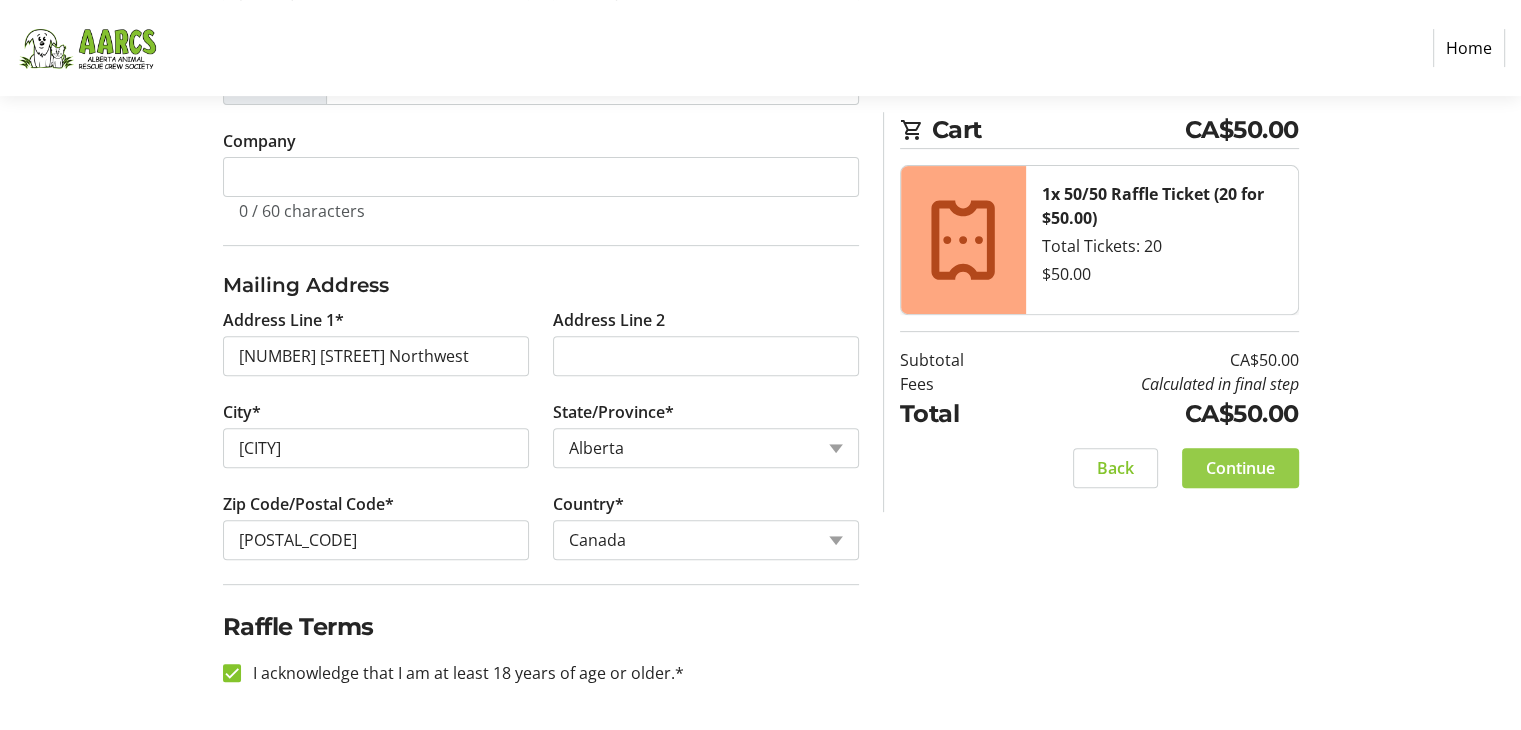 click on "Continue" 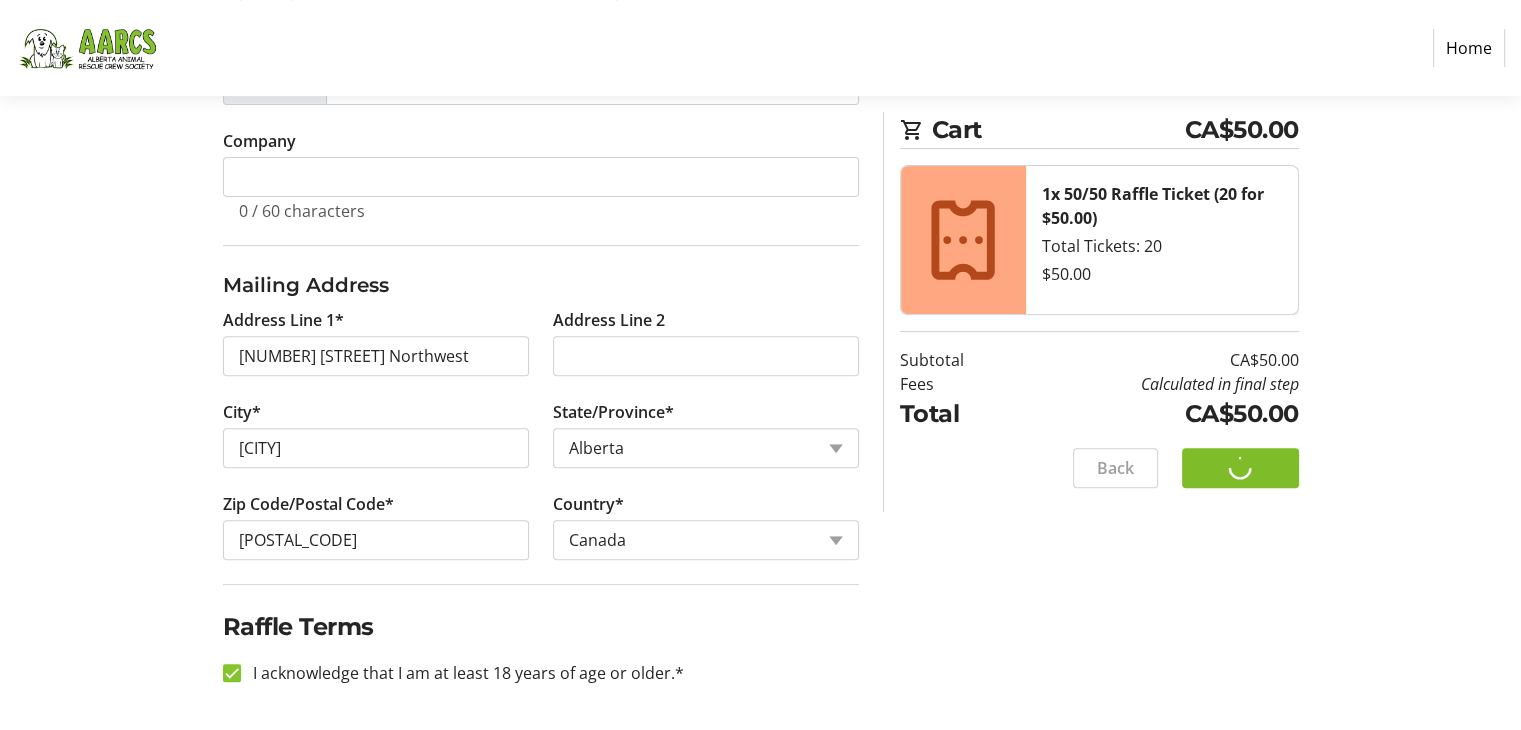 scroll, scrollTop: 0, scrollLeft: 0, axis: both 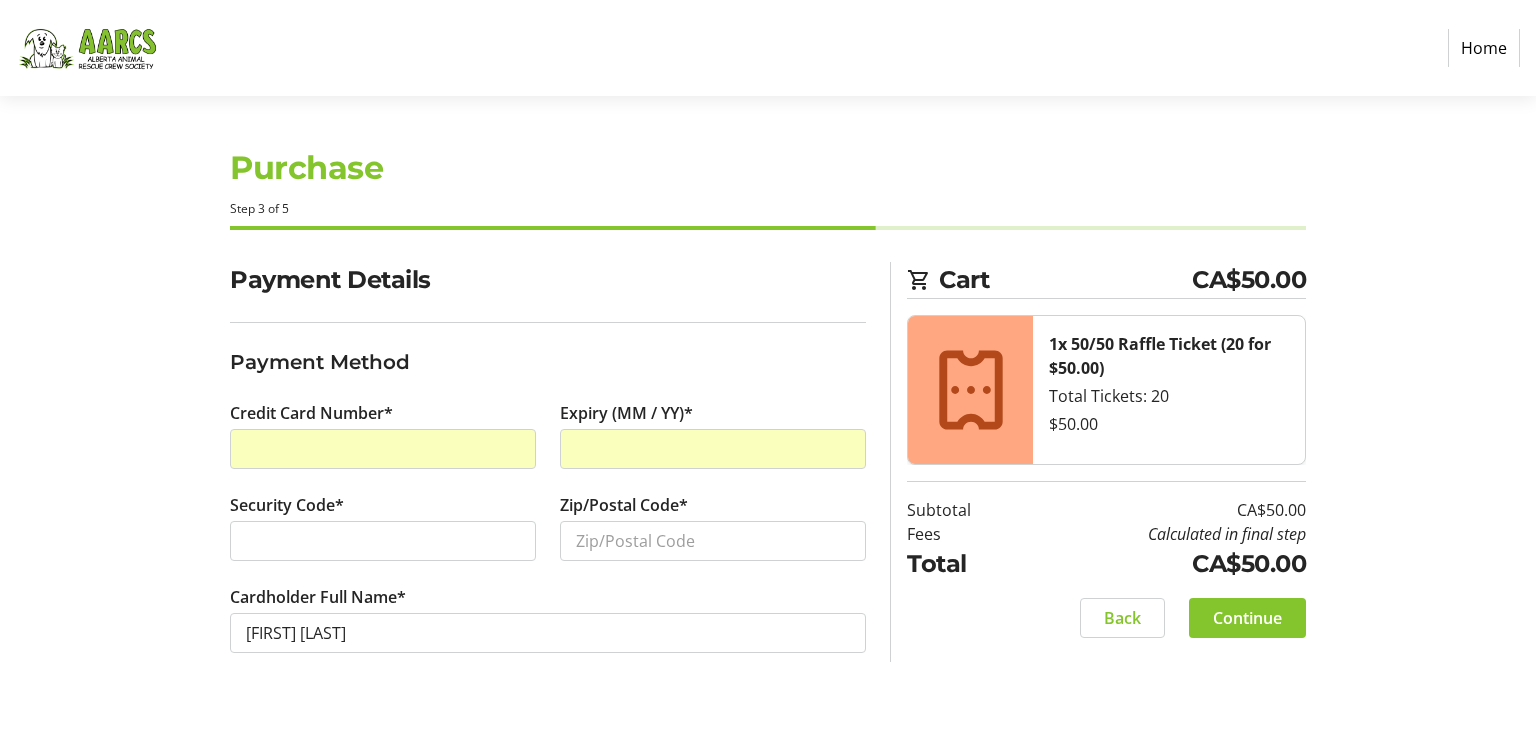 click at bounding box center (383, 541) 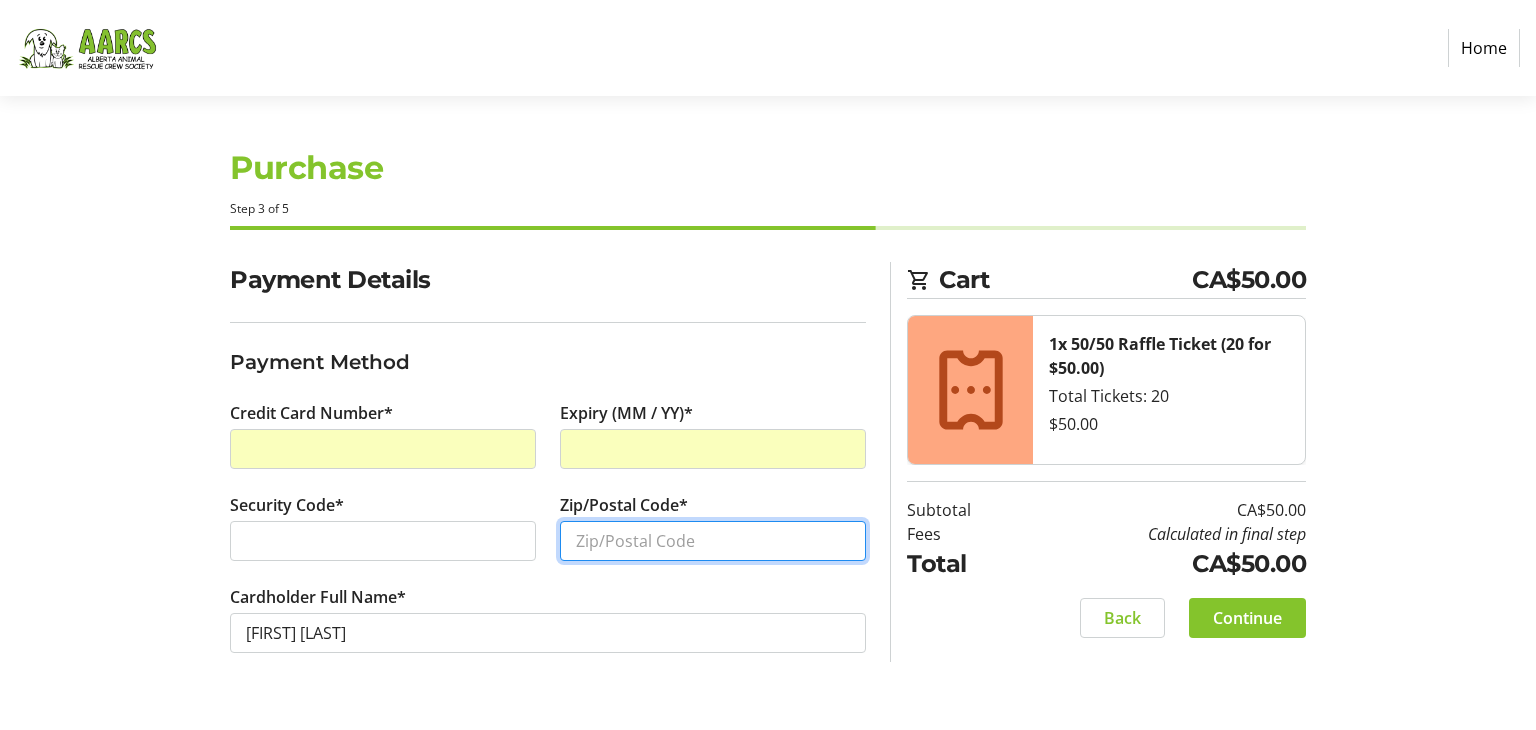 click on "Zip/Postal Code*" at bounding box center [713, 541] 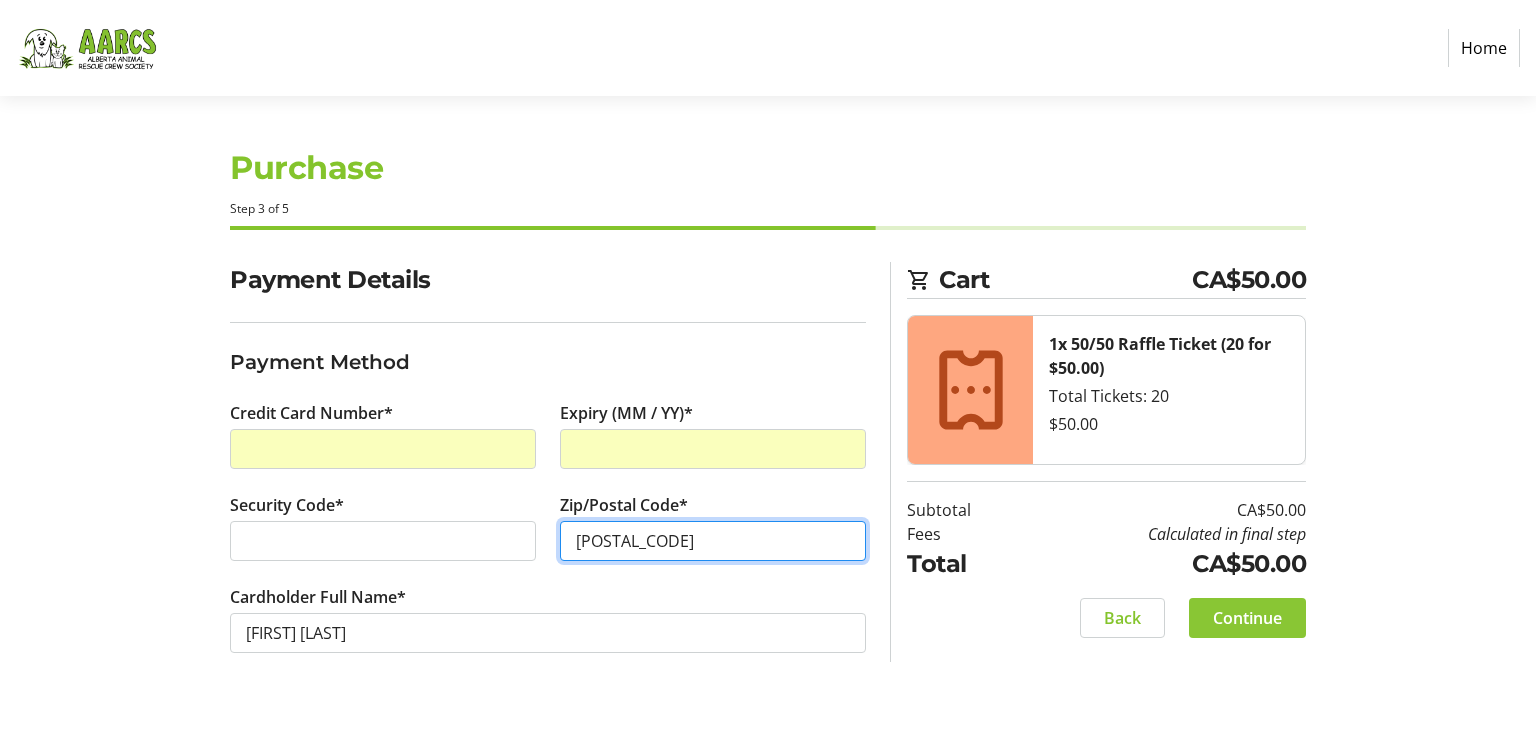 type on "[POSTAL_CODE]" 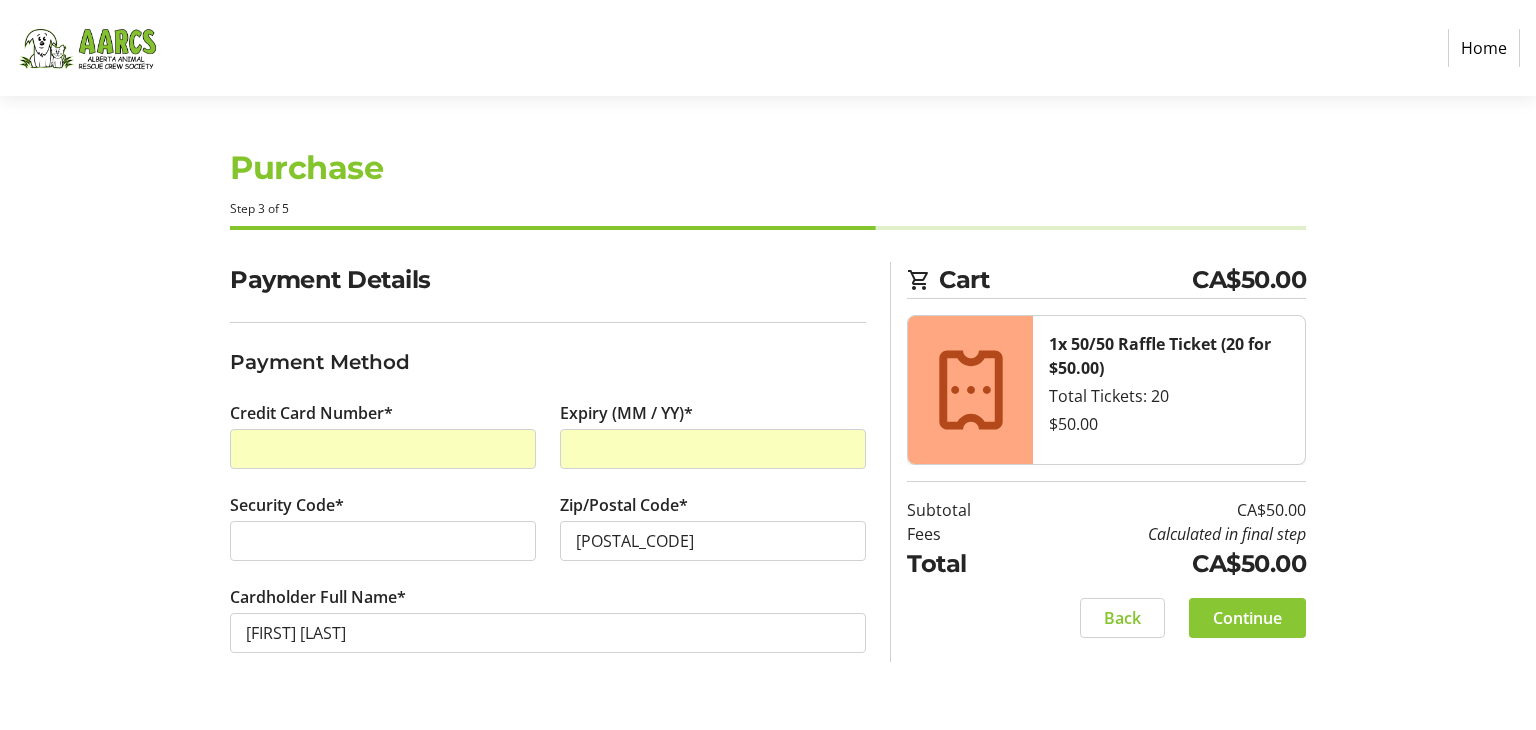 click on "Continue" 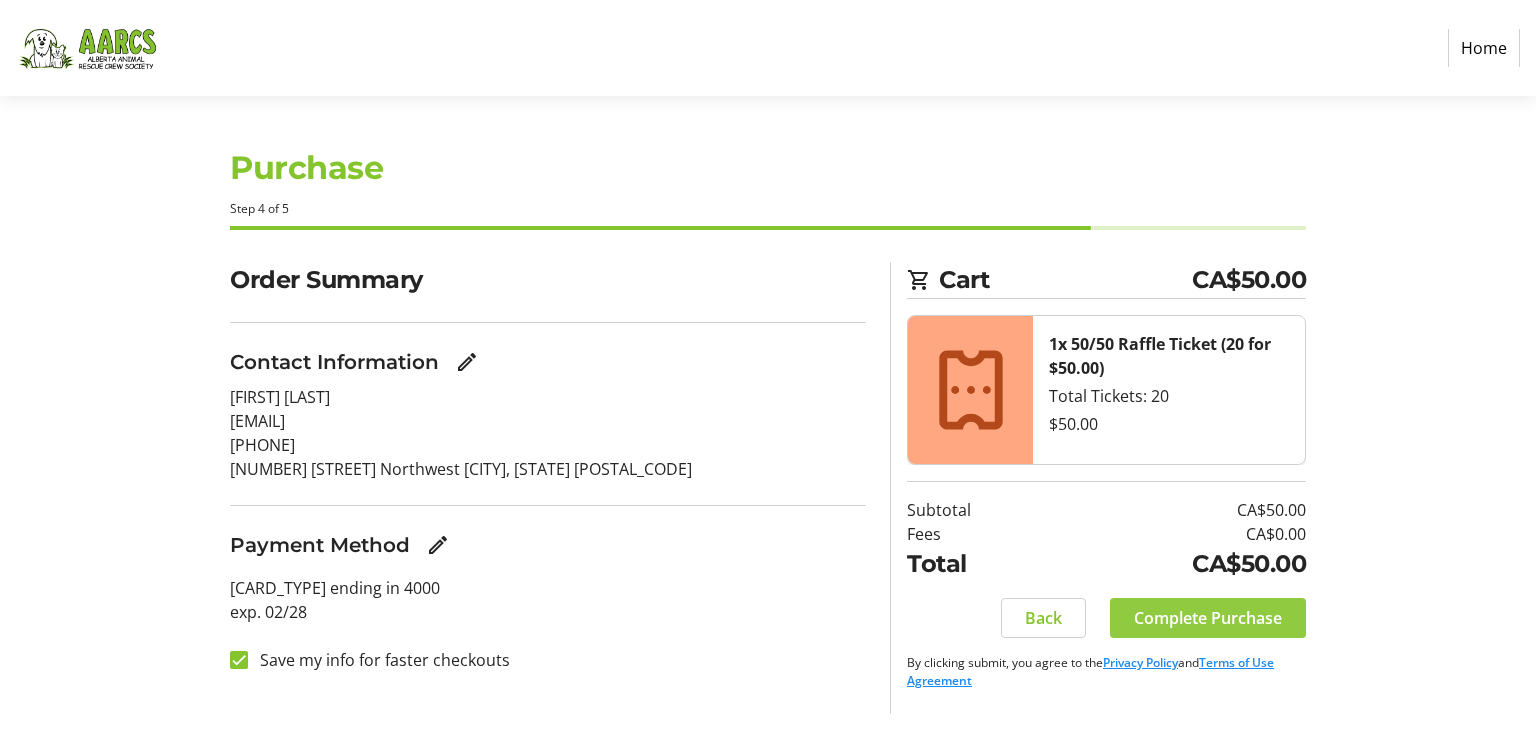 click on "Complete Purchase" 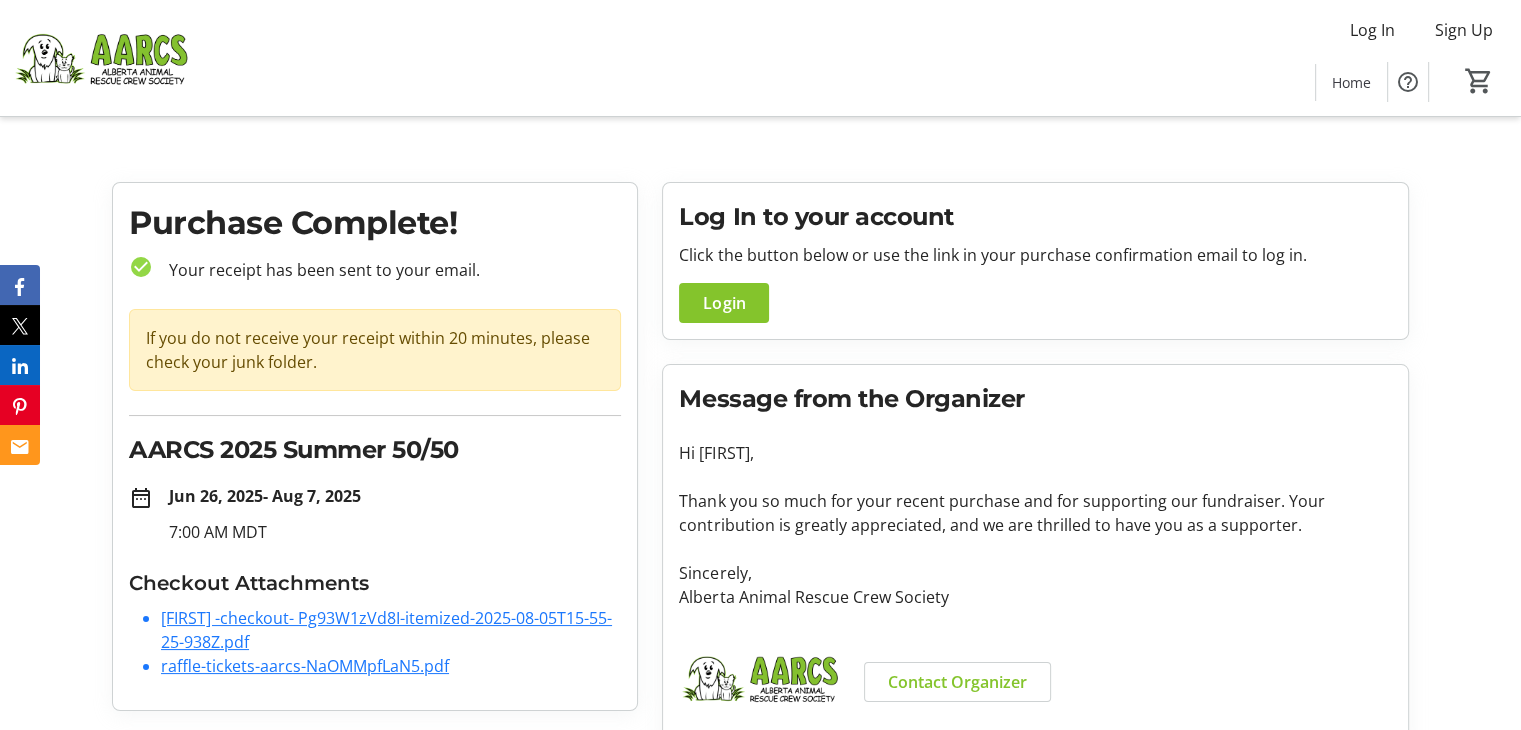 click on "[FIRST] -checkout- Pg93W1zVd8I-itemized-2025-08-05T15-55-25-938Z.pdf" 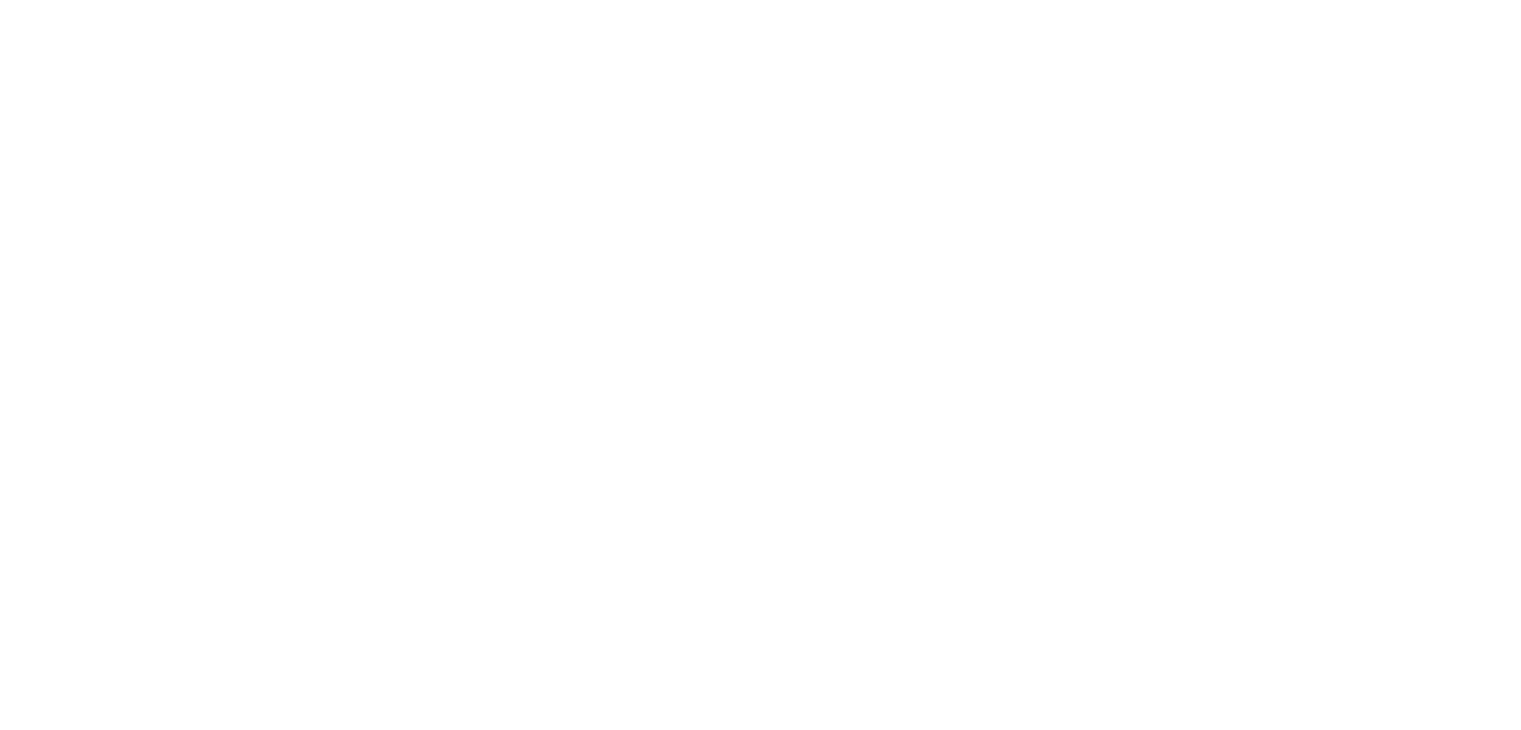 scroll, scrollTop: 0, scrollLeft: 0, axis: both 